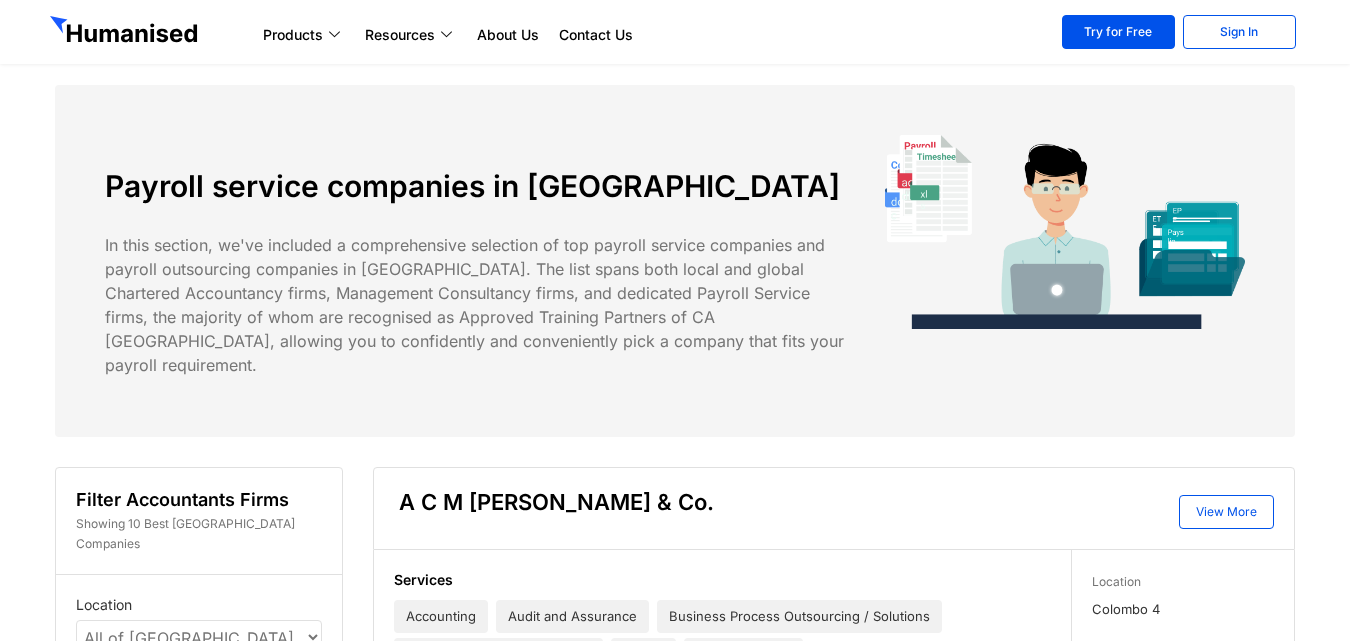 scroll, scrollTop: 0, scrollLeft: 0, axis: both 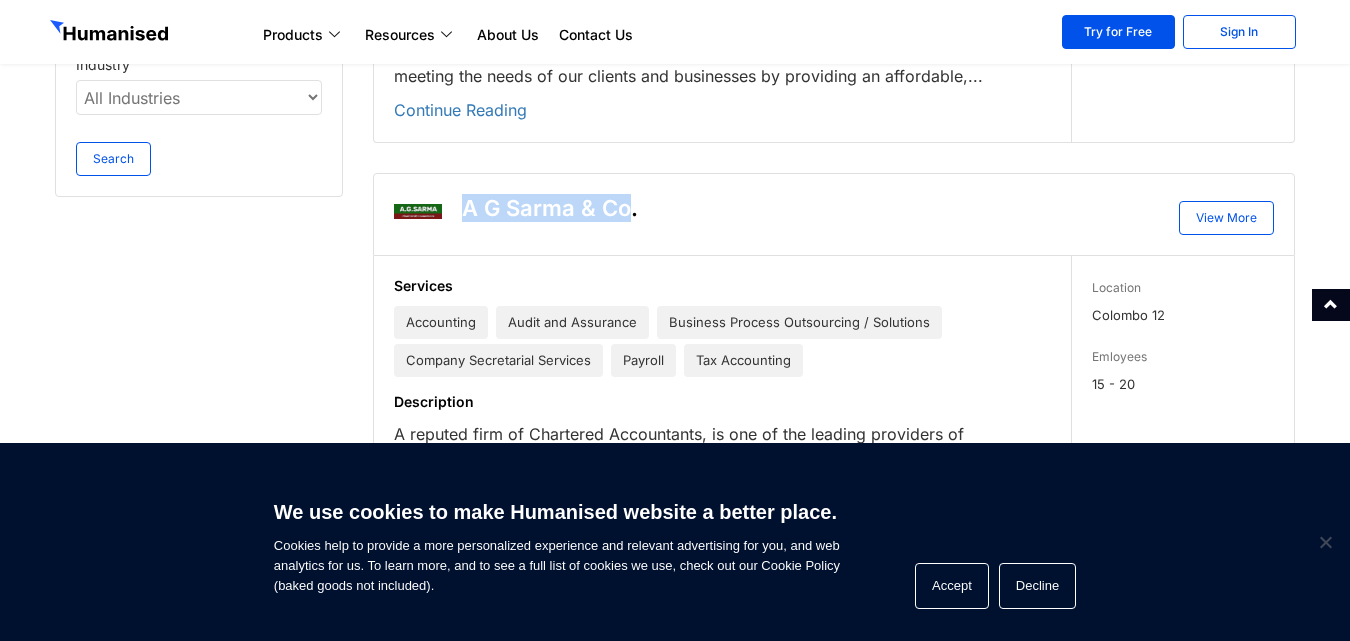 drag, startPoint x: 624, startPoint y: 186, endPoint x: 461, endPoint y: 167, distance: 164.10362 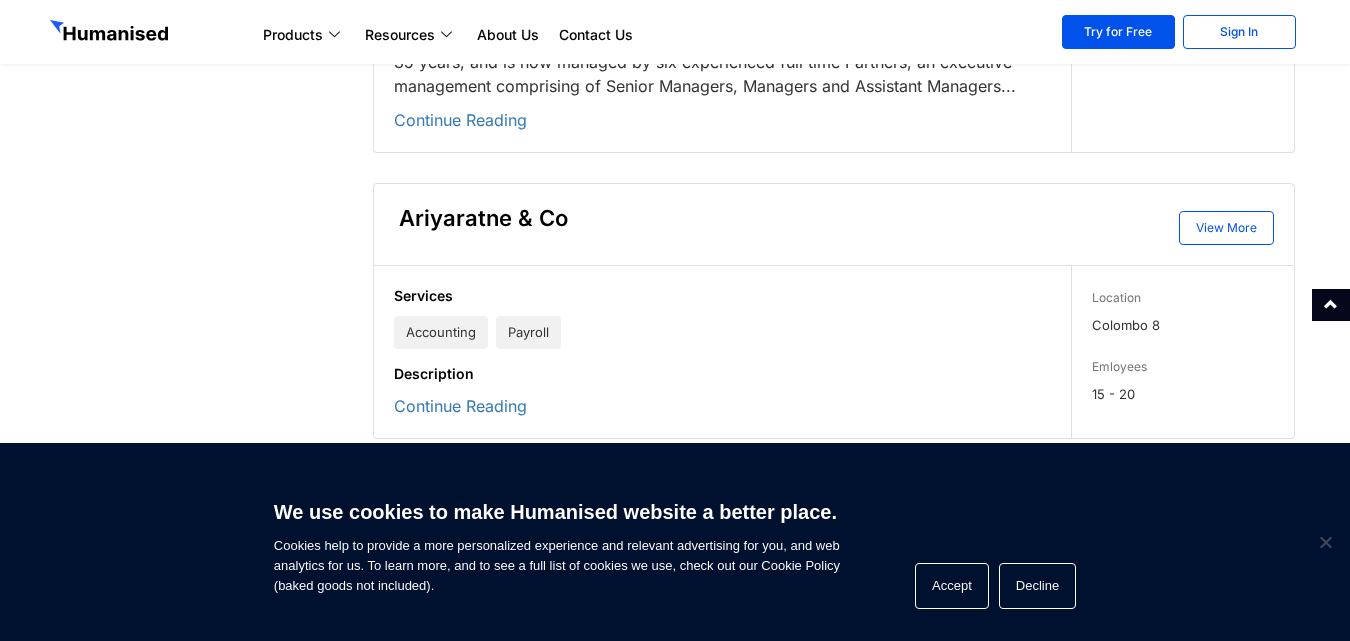 scroll, scrollTop: 3000, scrollLeft: 0, axis: vertical 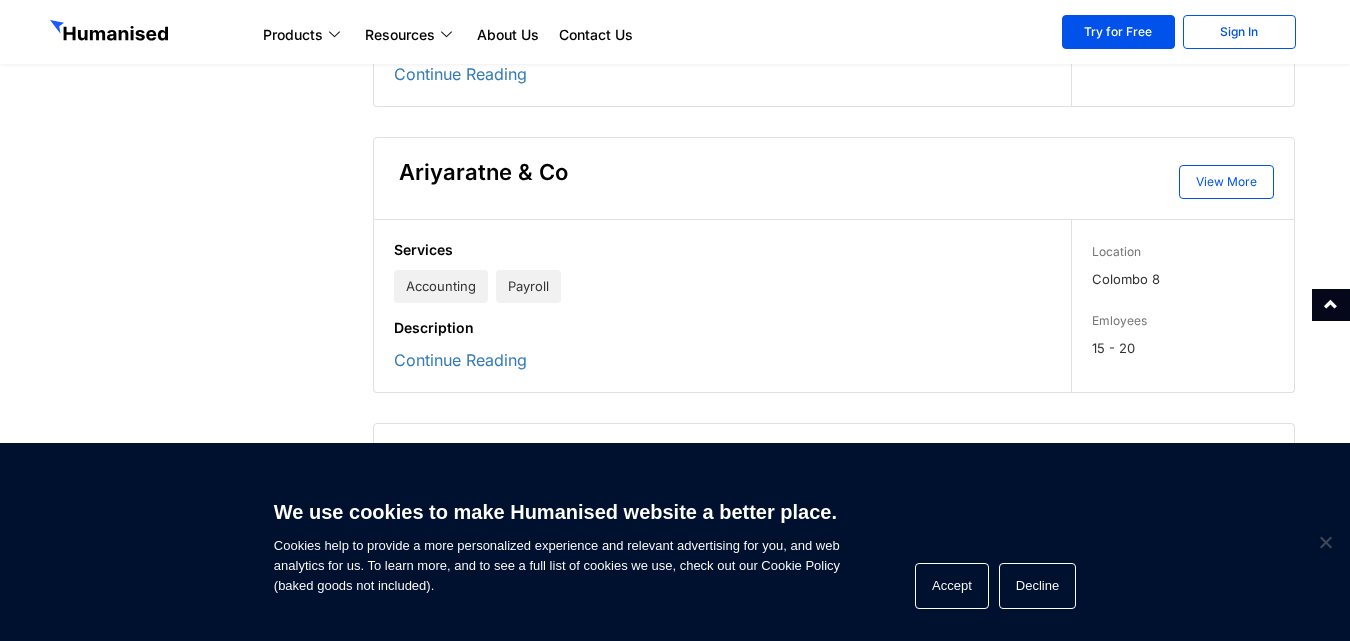 drag, startPoint x: 524, startPoint y: 272, endPoint x: 524, endPoint y: 259, distance: 13 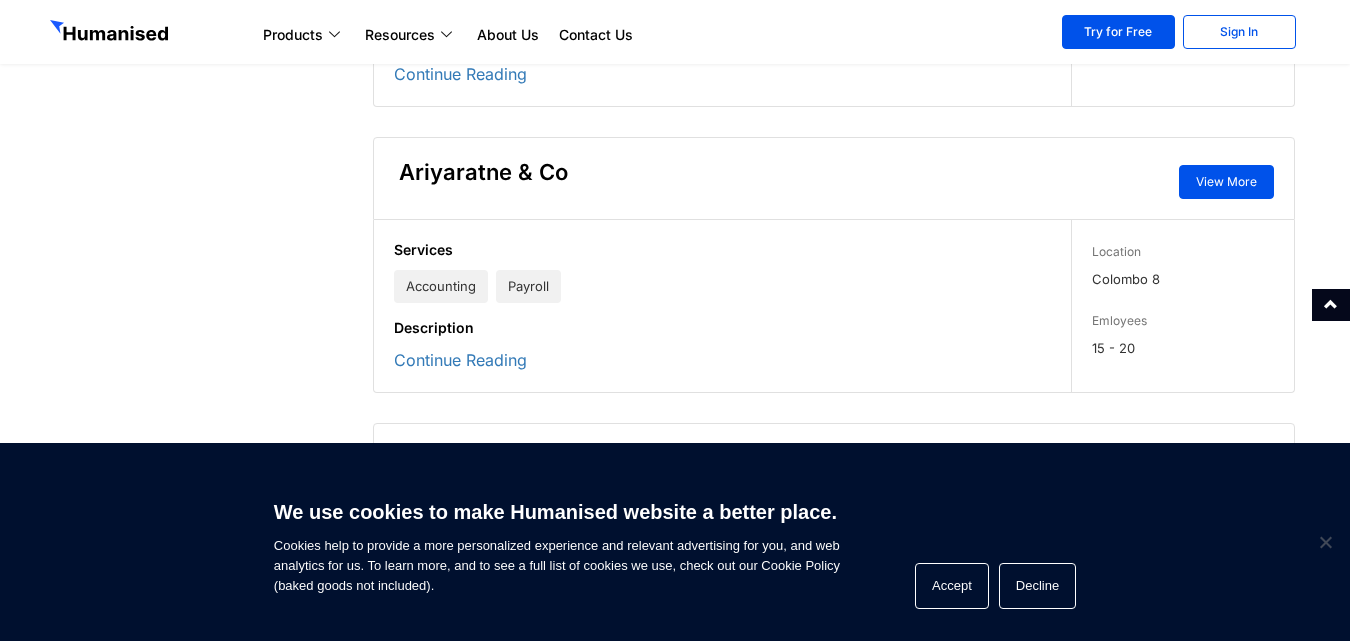 click on "View More" at bounding box center (1226, 182) 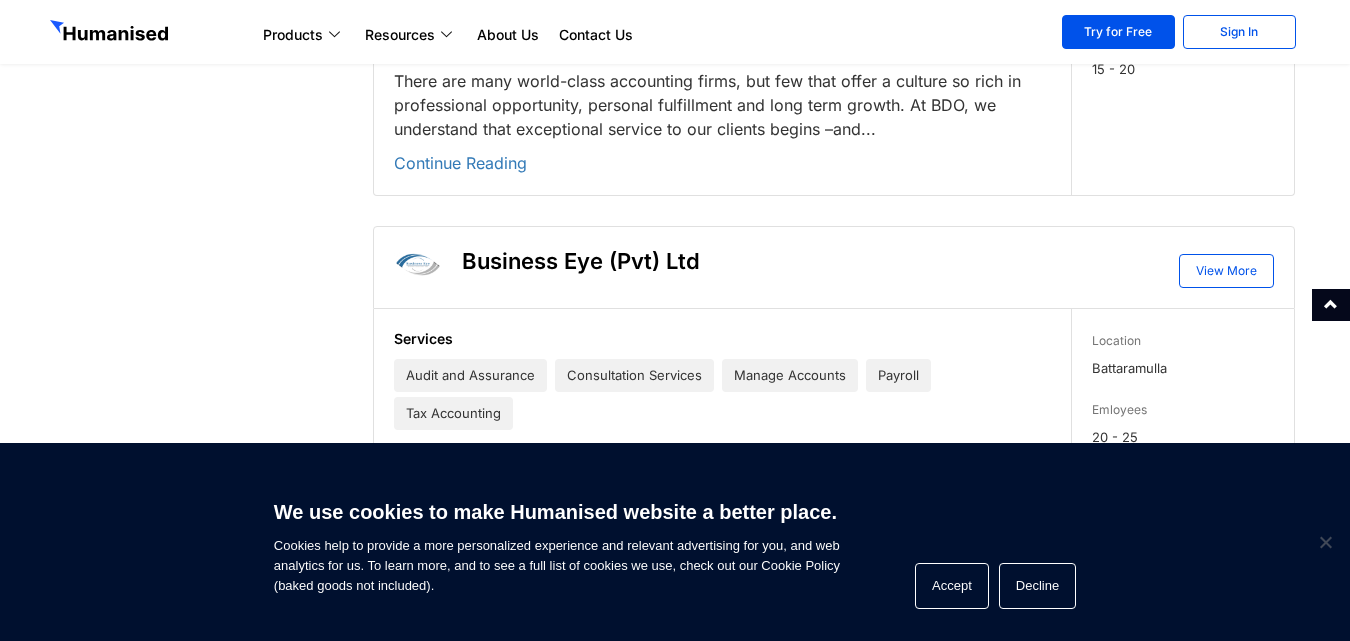 scroll, scrollTop: 4300, scrollLeft: 0, axis: vertical 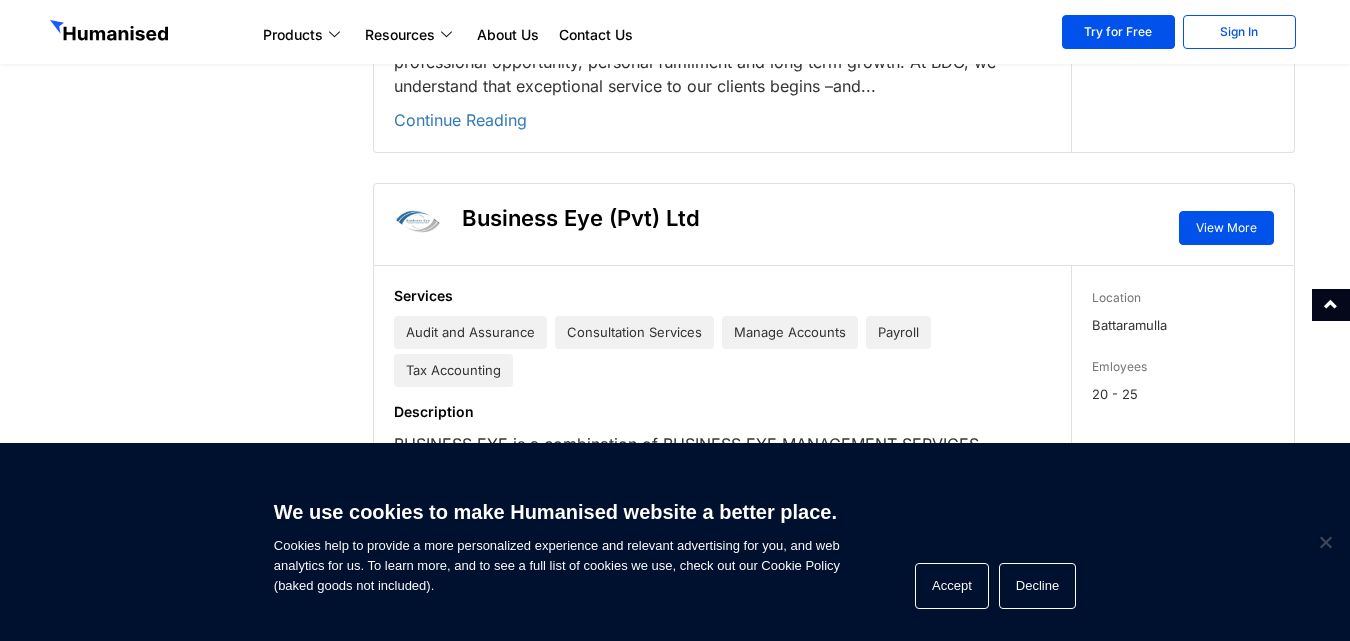 click on "View More" at bounding box center (1226, 228) 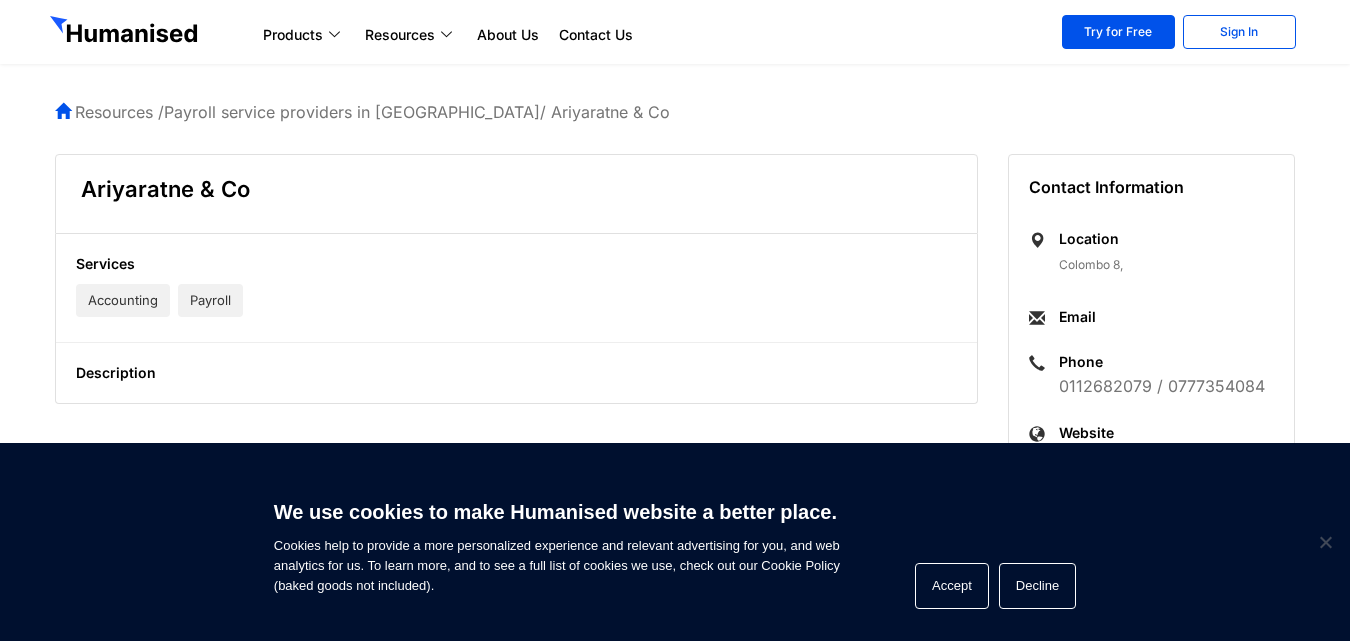 scroll, scrollTop: 0, scrollLeft: 0, axis: both 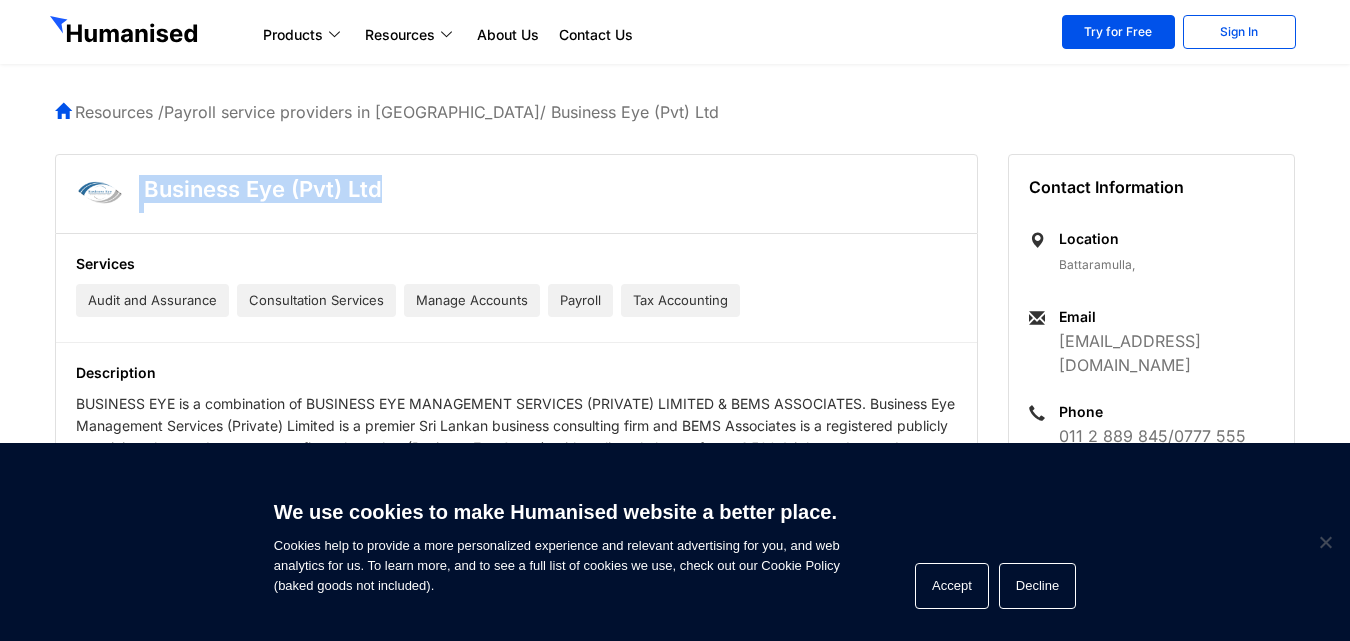 drag, startPoint x: 385, startPoint y: 189, endPoint x: 143, endPoint y: 183, distance: 242.07437 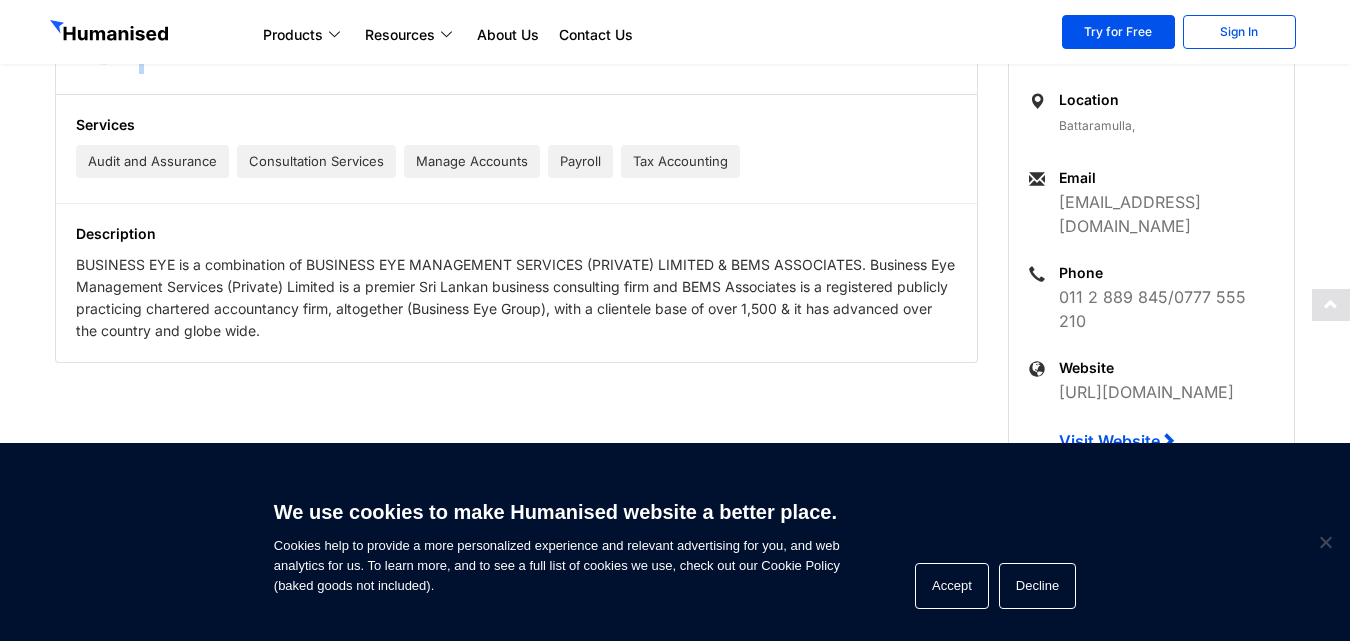 scroll, scrollTop: 200, scrollLeft: 0, axis: vertical 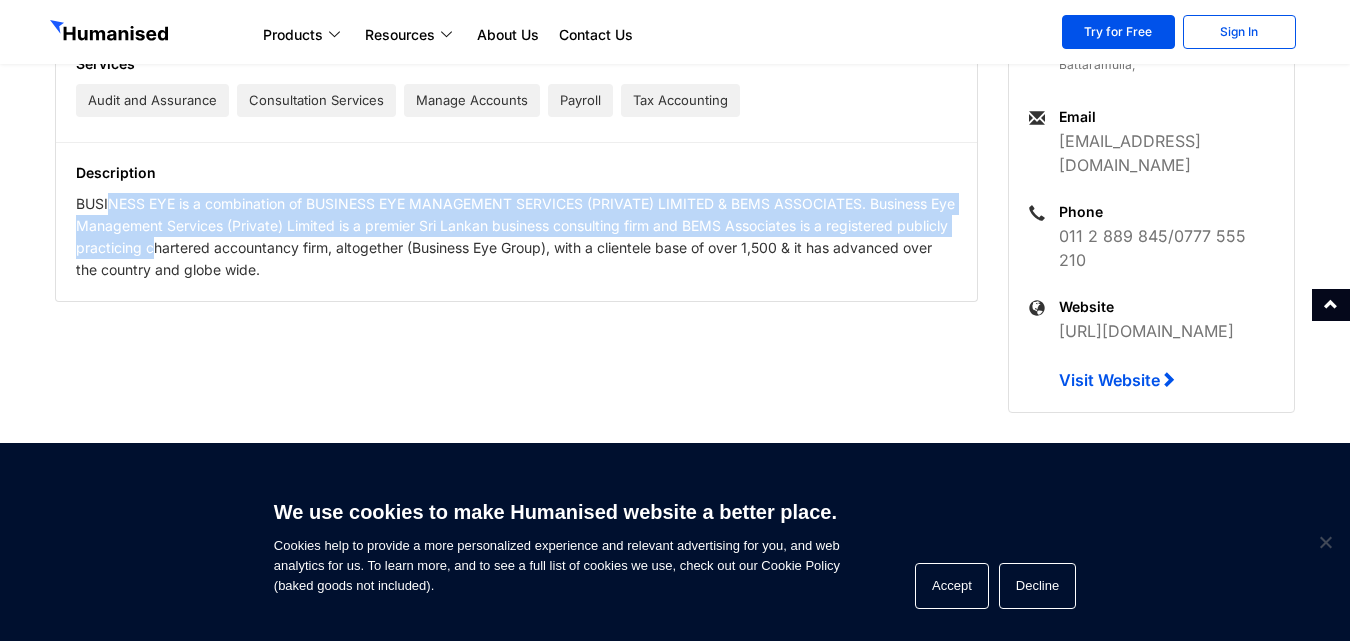 drag, startPoint x: 206, startPoint y: 249, endPoint x: 167, endPoint y: 213, distance: 53.075417 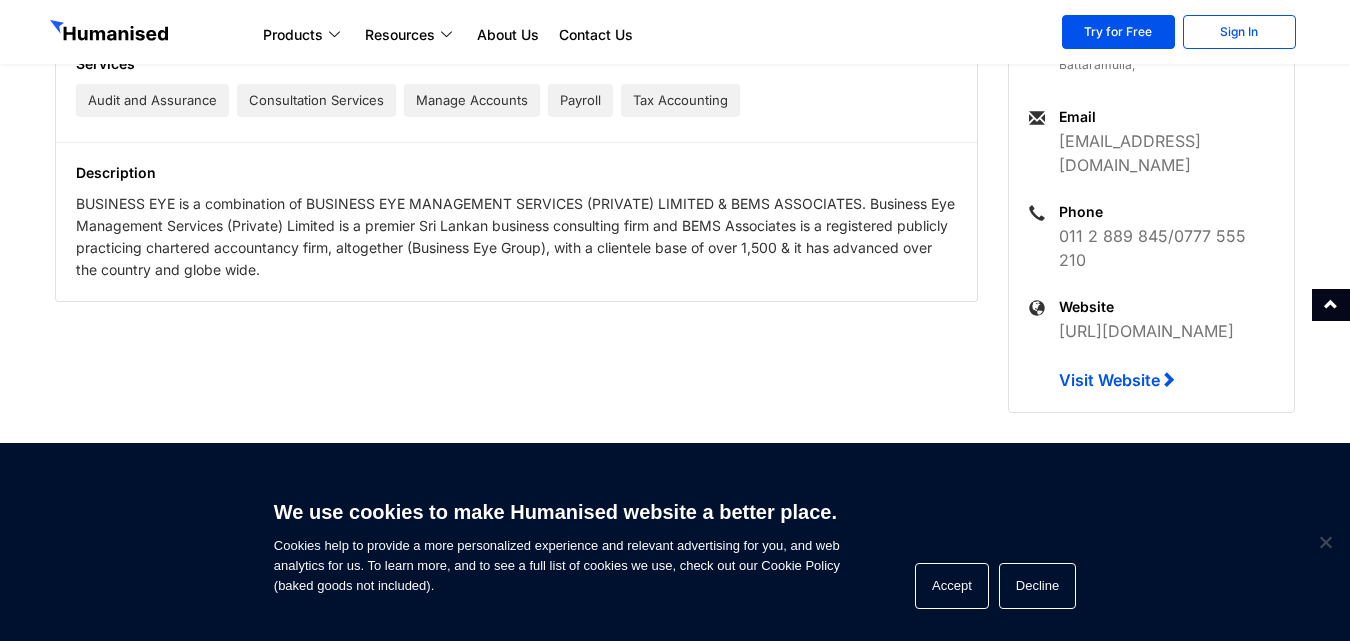 click on "BUSINESS EYE is a combination of BUSINESS EYE MANAGEMENT SERVICES (PRIVATE) LIMITED & BEMS ASSOCIATES. Business Eye Management Services (Private) Limited is a premier Sri Lankan business consulting firm and BEMS Associates is a registered publicly practicing chartered accountancy firm, altogether (Business Eye Group), with a clientele base of over 1,500 & it has advanced over the country and globe wide." at bounding box center [516, 237] 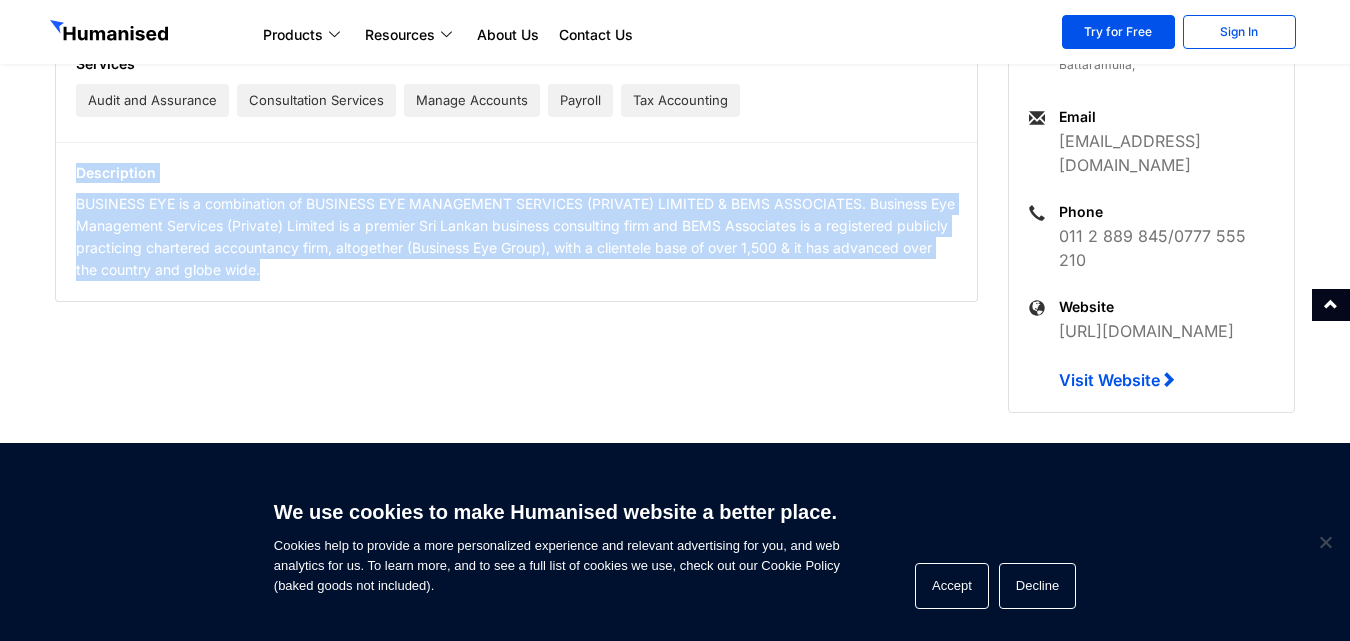 drag, startPoint x: 367, startPoint y: 273, endPoint x: 67, endPoint y: 169, distance: 317.51535 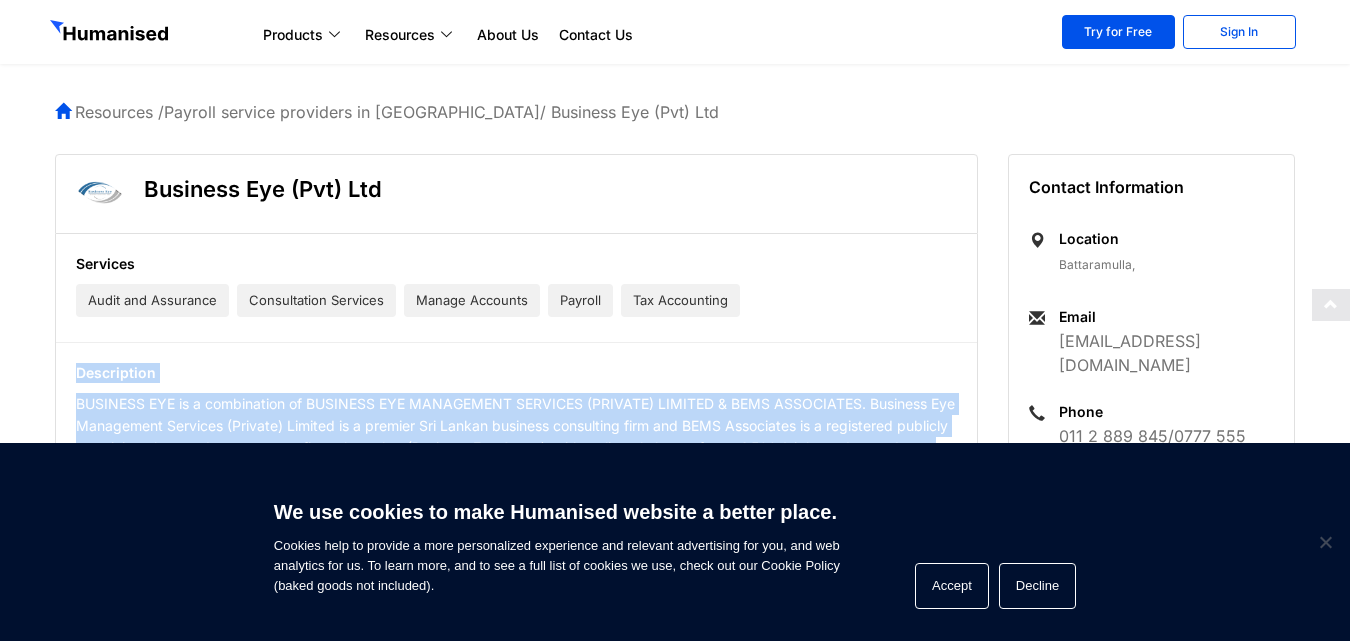 scroll, scrollTop: 100, scrollLeft: 0, axis: vertical 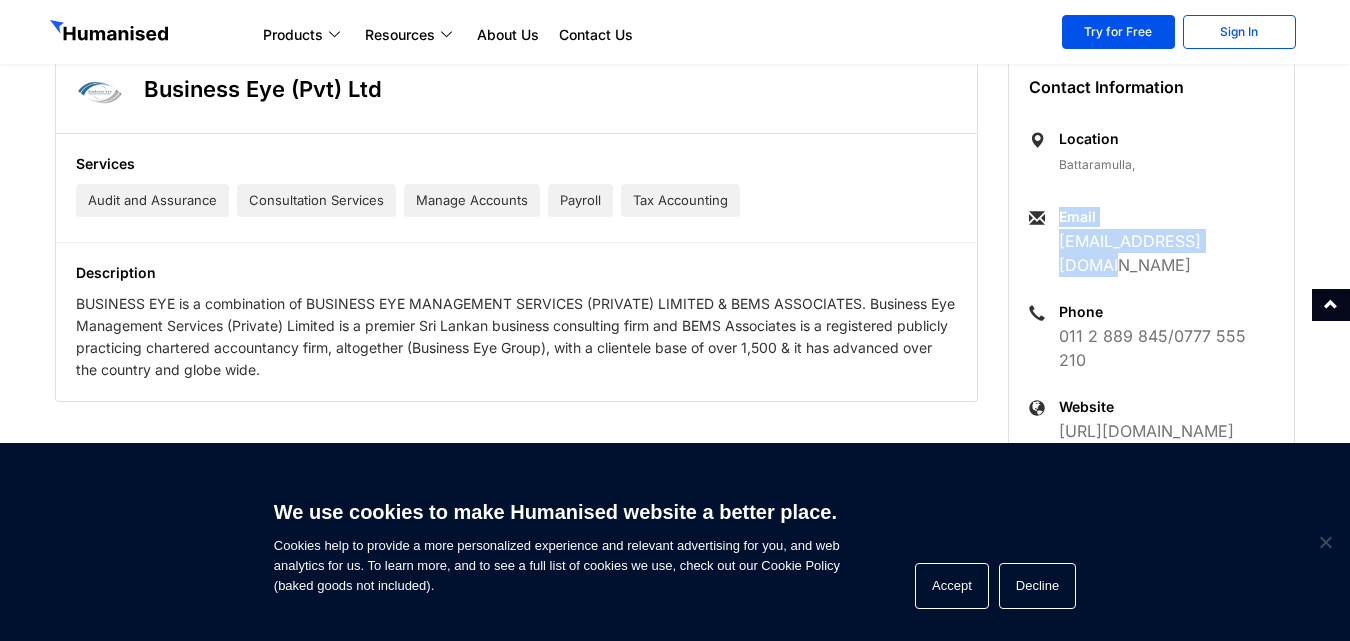 drag, startPoint x: 1250, startPoint y: 241, endPoint x: 1055, endPoint y: 237, distance: 195.04102 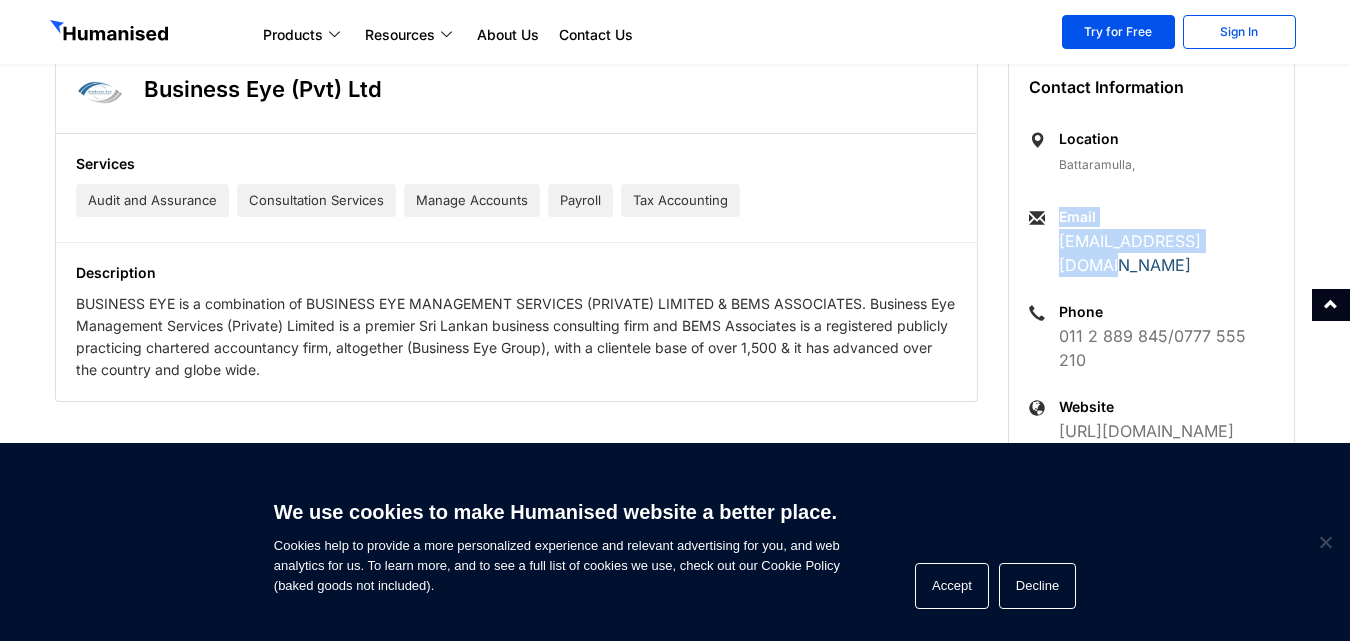 copy on "Email
info@ebusinesseye.com" 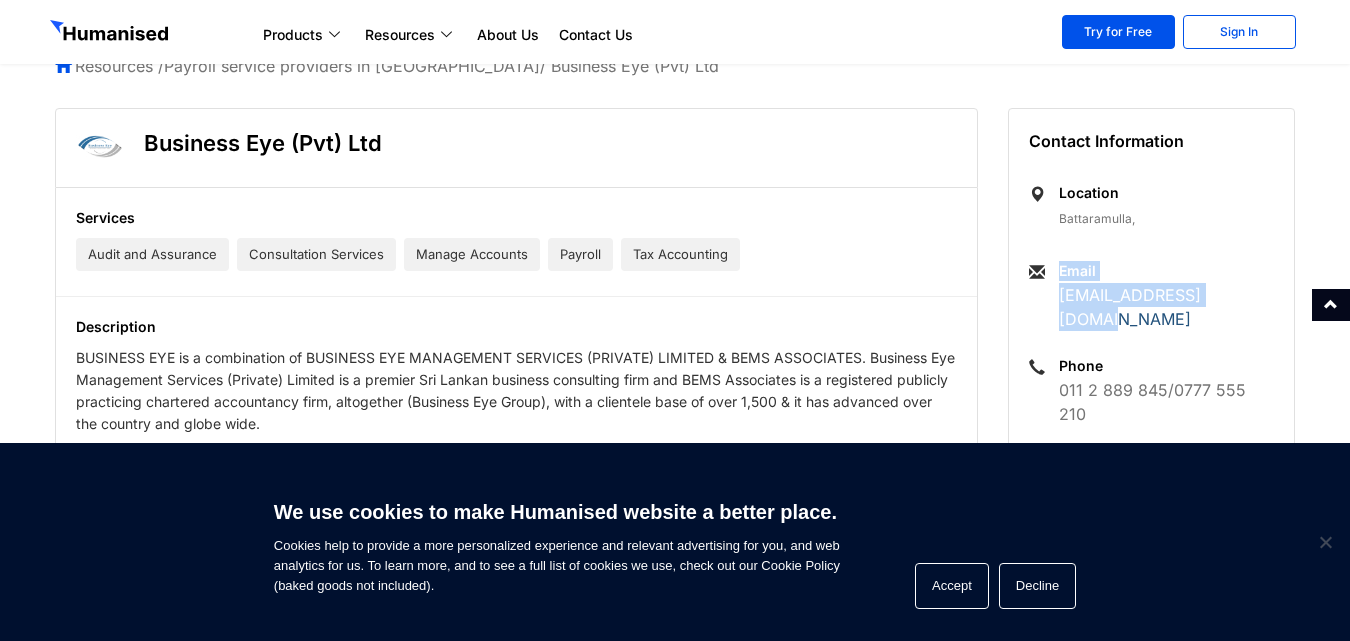 scroll, scrollTop: 0, scrollLeft: 0, axis: both 